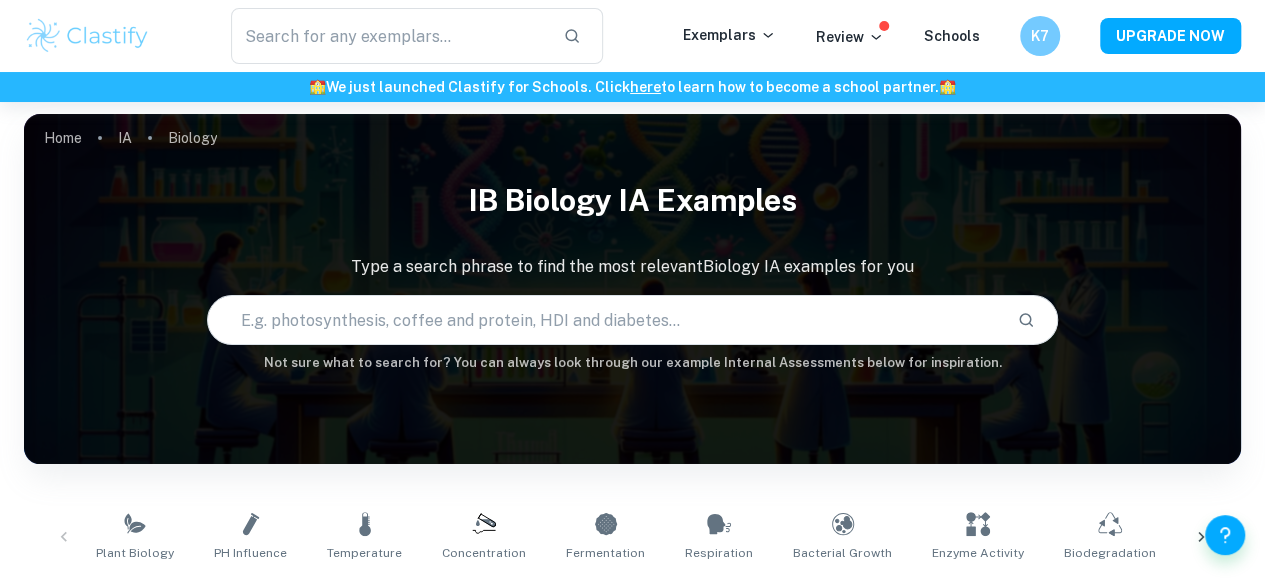 scroll, scrollTop: 8, scrollLeft: 0, axis: vertical 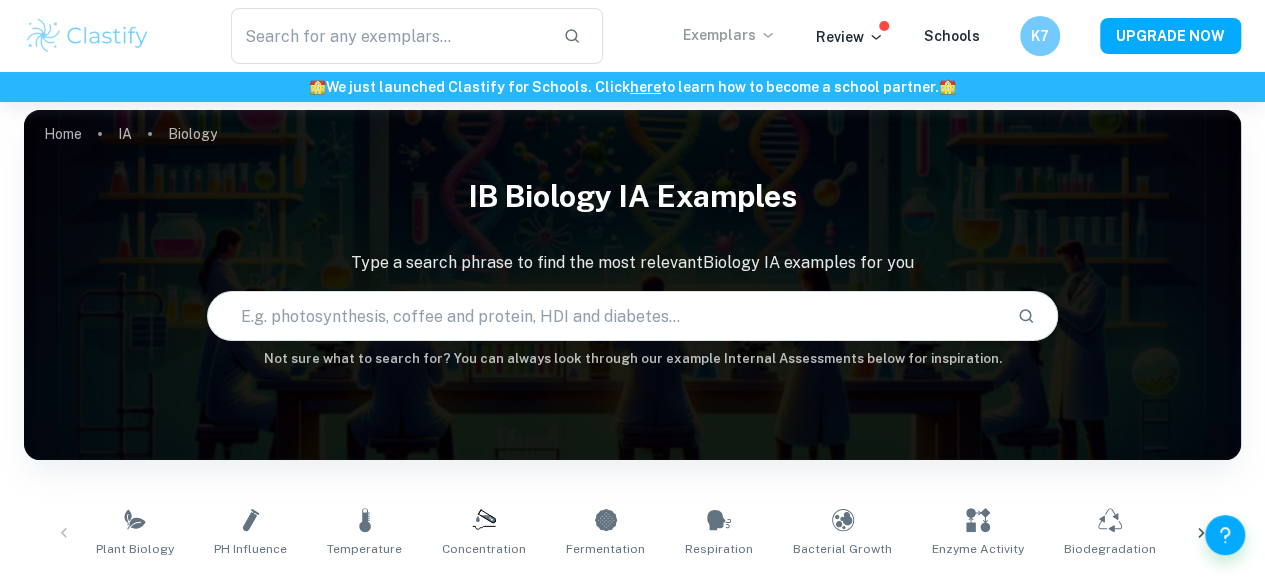 click 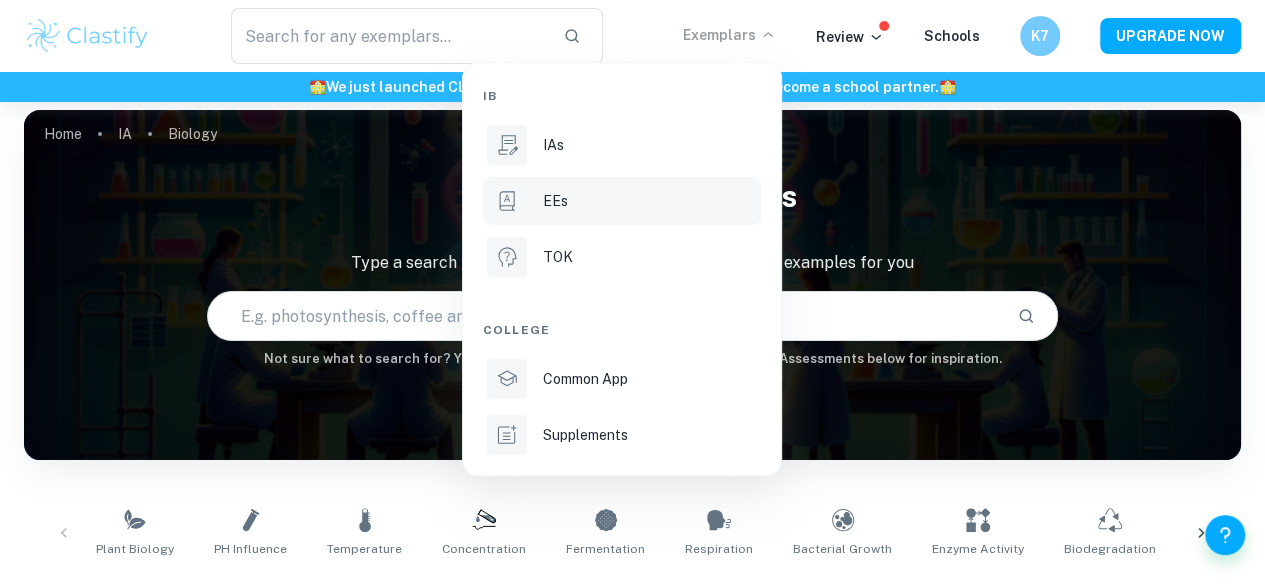 click on "EEs" at bounding box center [622, 201] 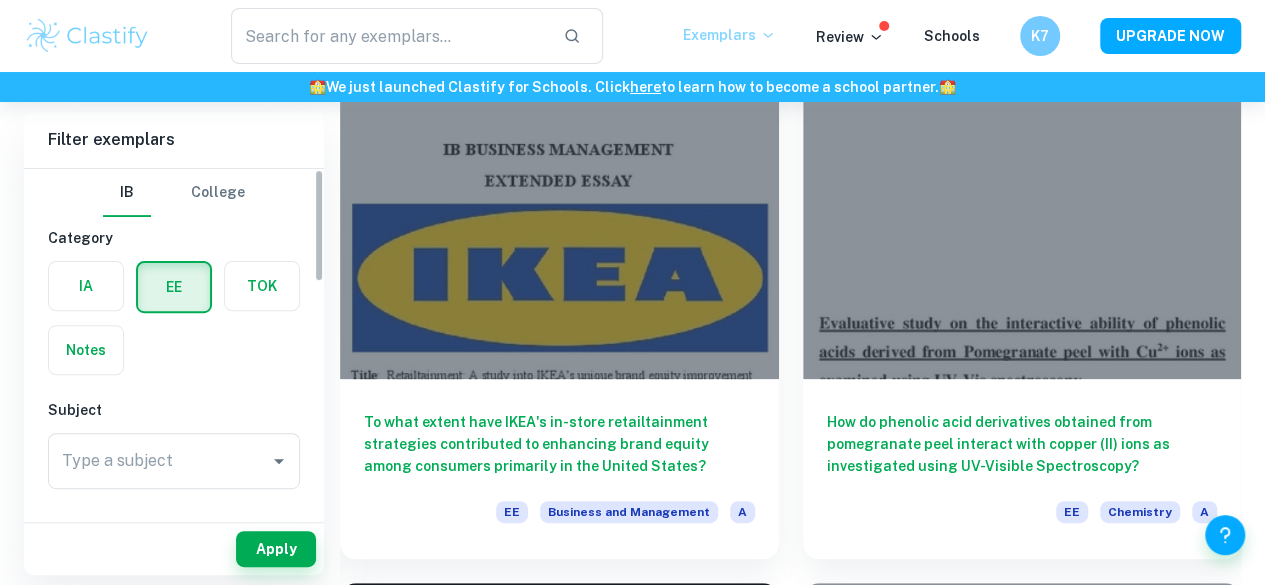 scroll, scrollTop: 209, scrollLeft: 0, axis: vertical 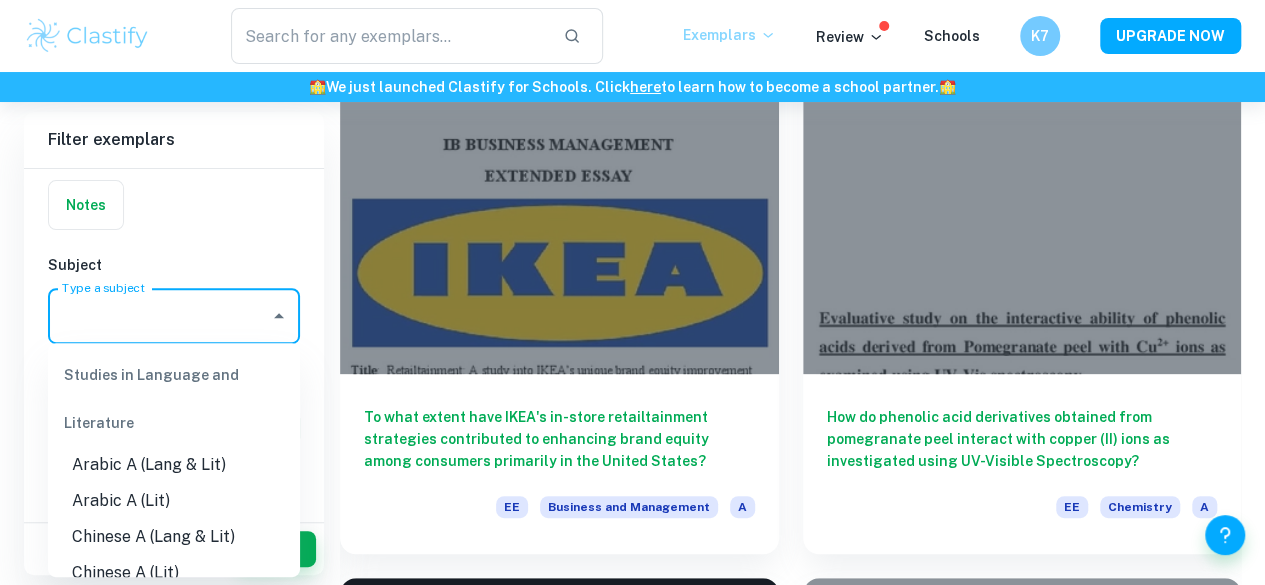 click on "Type a subject" at bounding box center (159, 316) 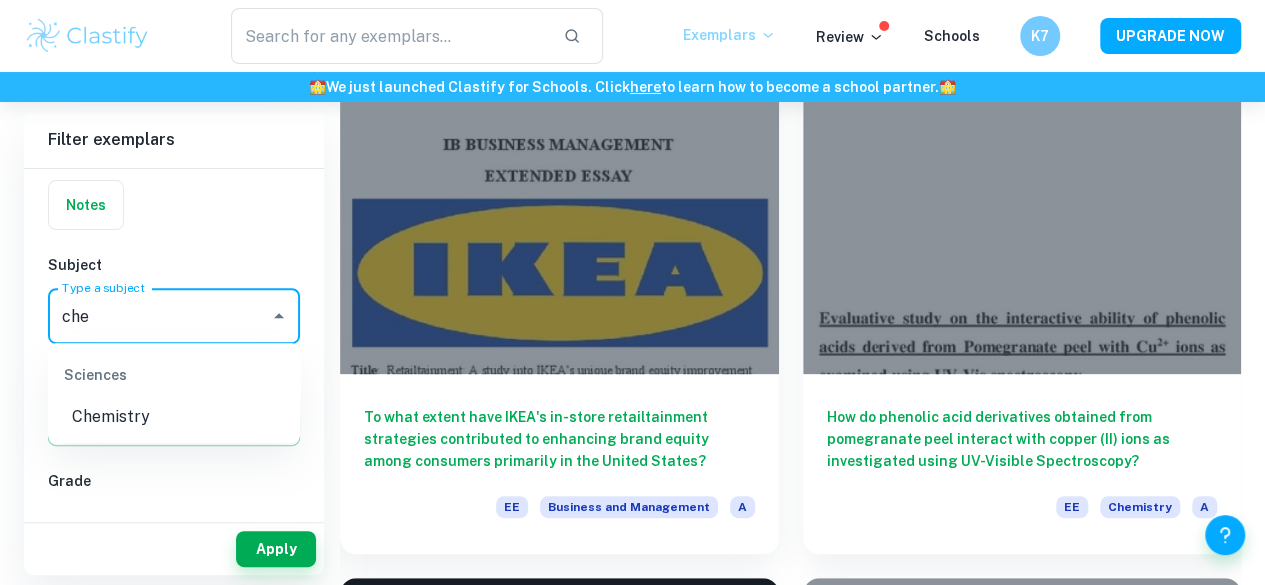 click on "Chemistry" at bounding box center [174, 417] 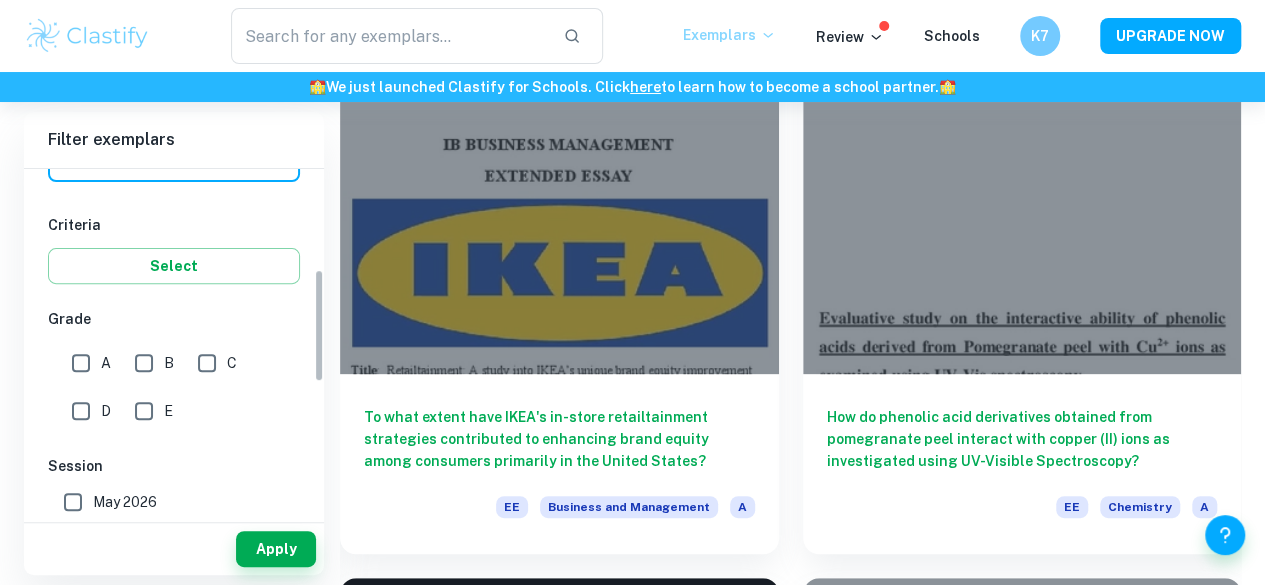 scroll, scrollTop: 306, scrollLeft: 0, axis: vertical 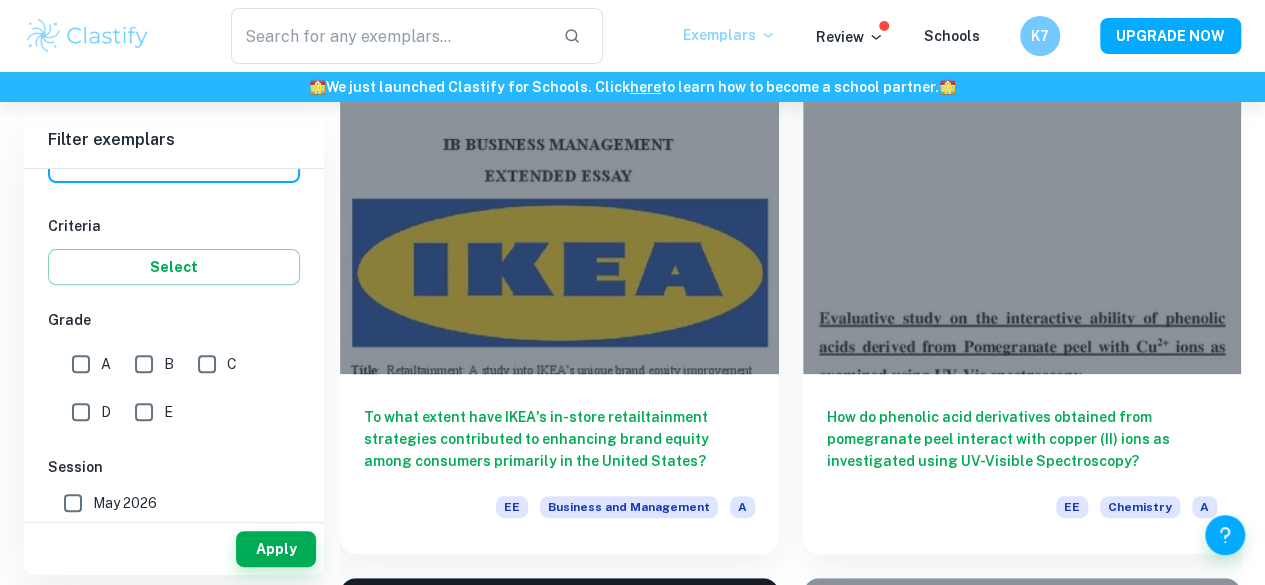 type on "Chemistry" 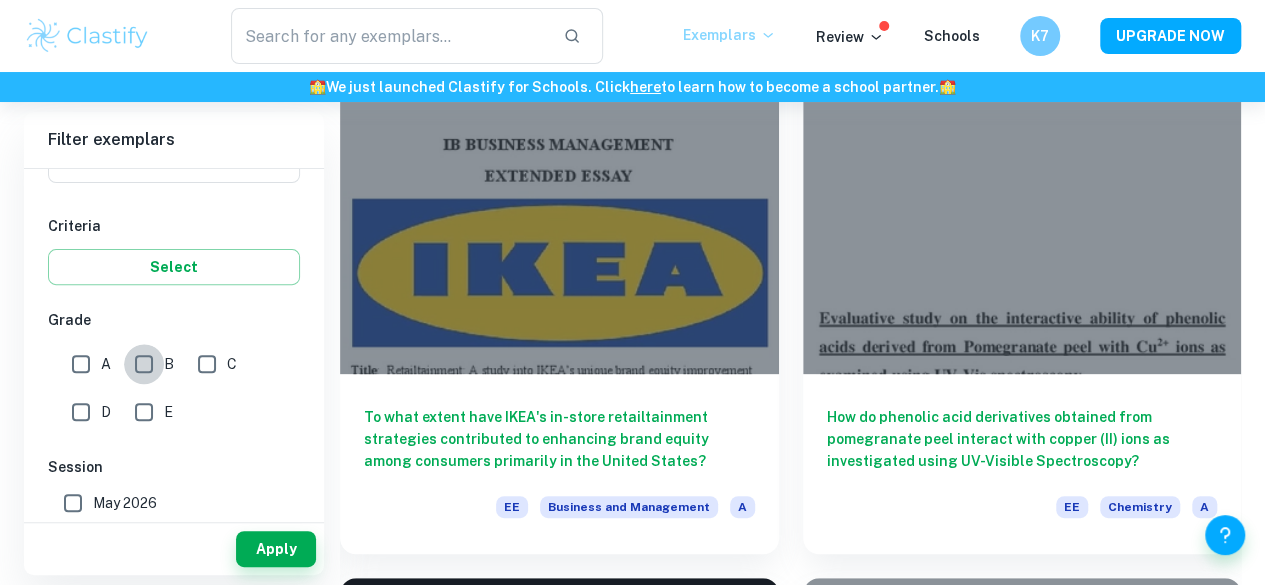 click on "B" at bounding box center (144, 364) 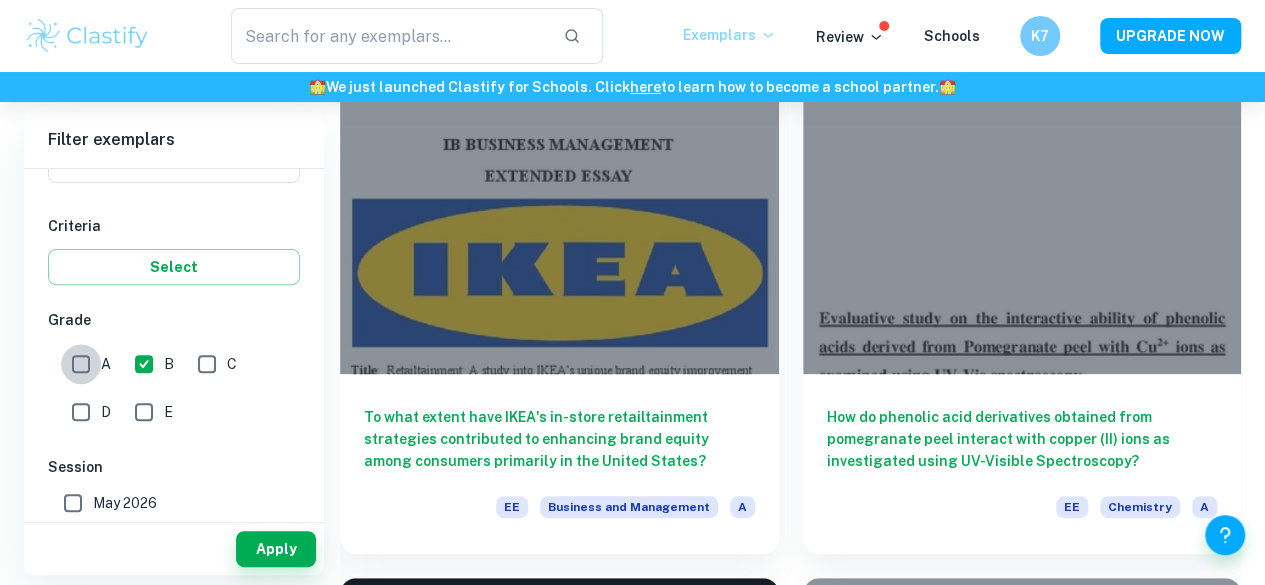 click on "A" at bounding box center (81, 364) 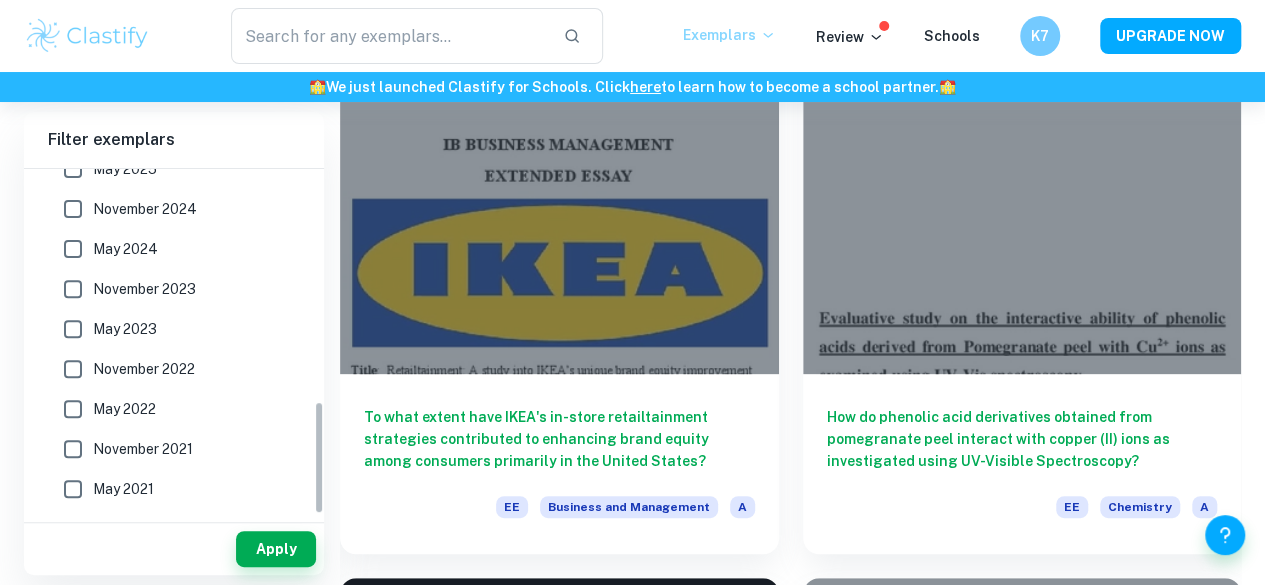 scroll, scrollTop: 712, scrollLeft: 0, axis: vertical 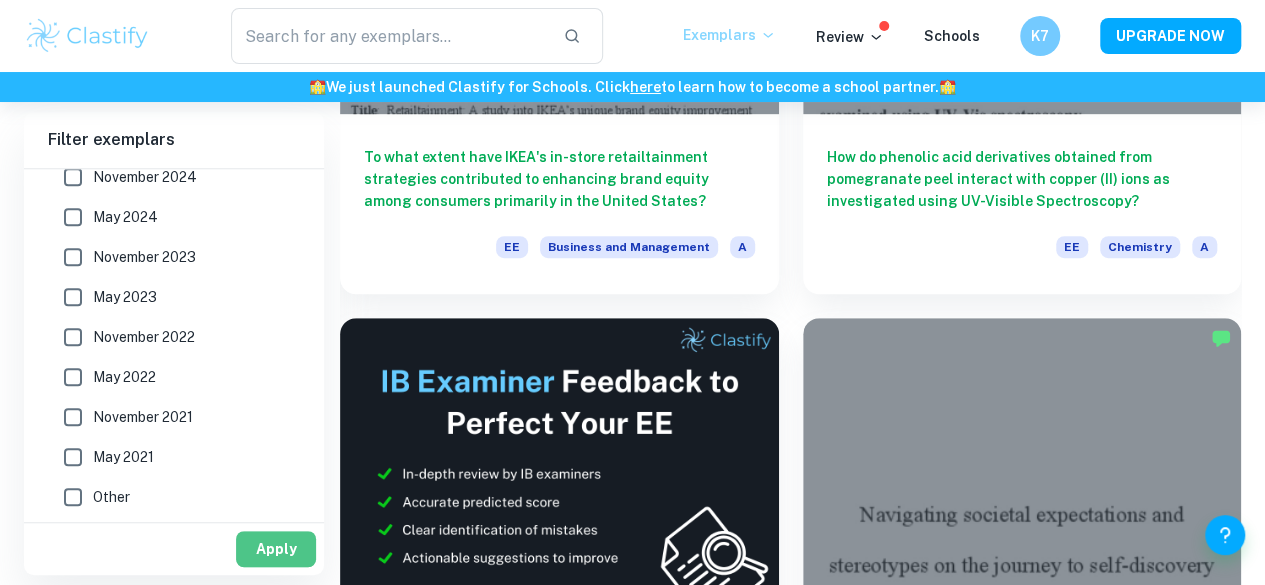 click on "Apply" at bounding box center (276, 549) 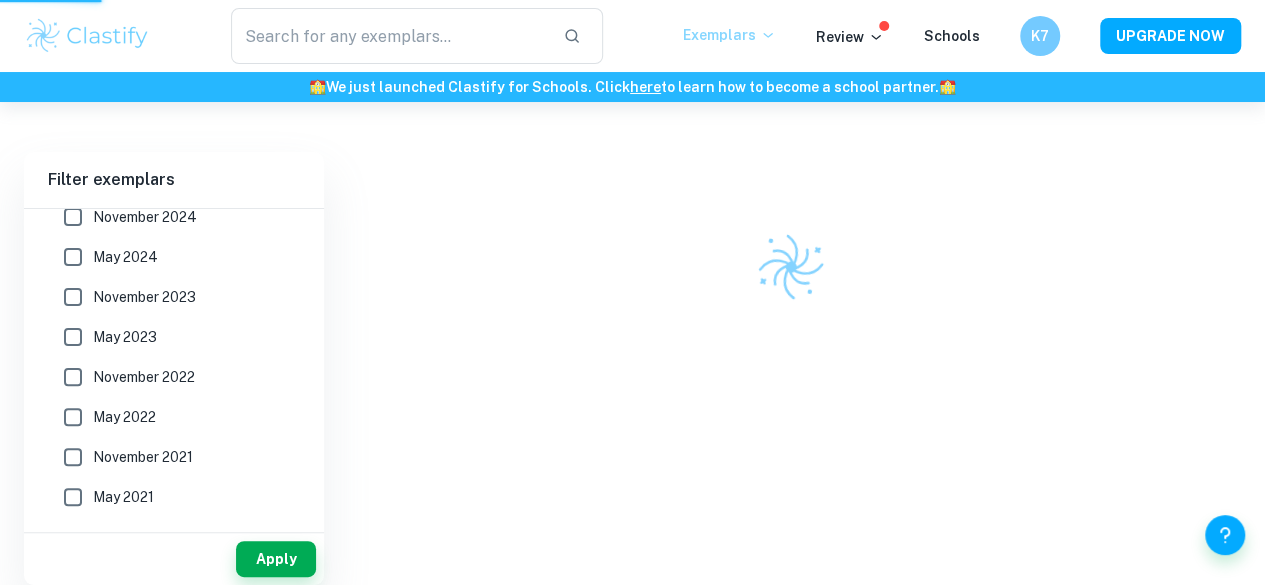 scroll, scrollTop: 102, scrollLeft: 0, axis: vertical 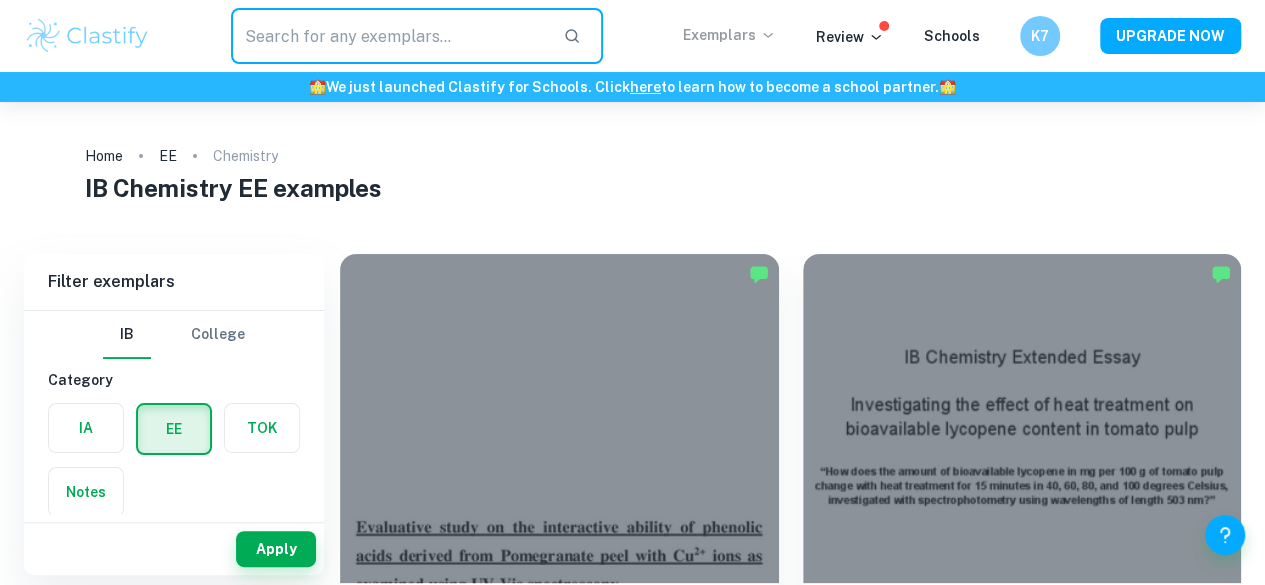 click at bounding box center (389, 36) 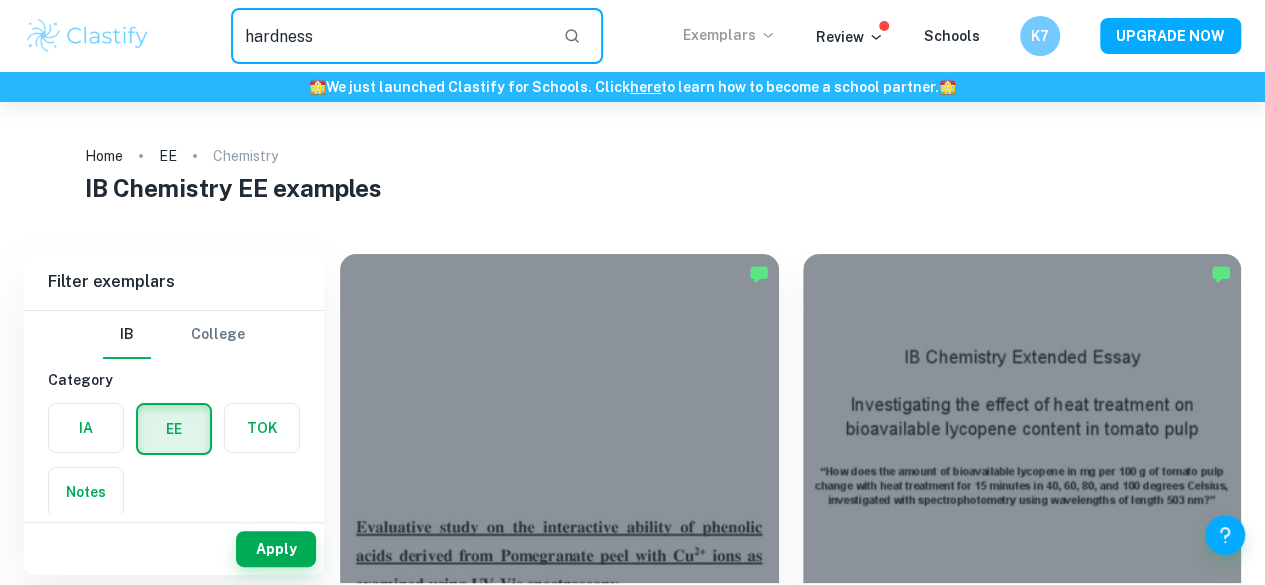 type on "hardness" 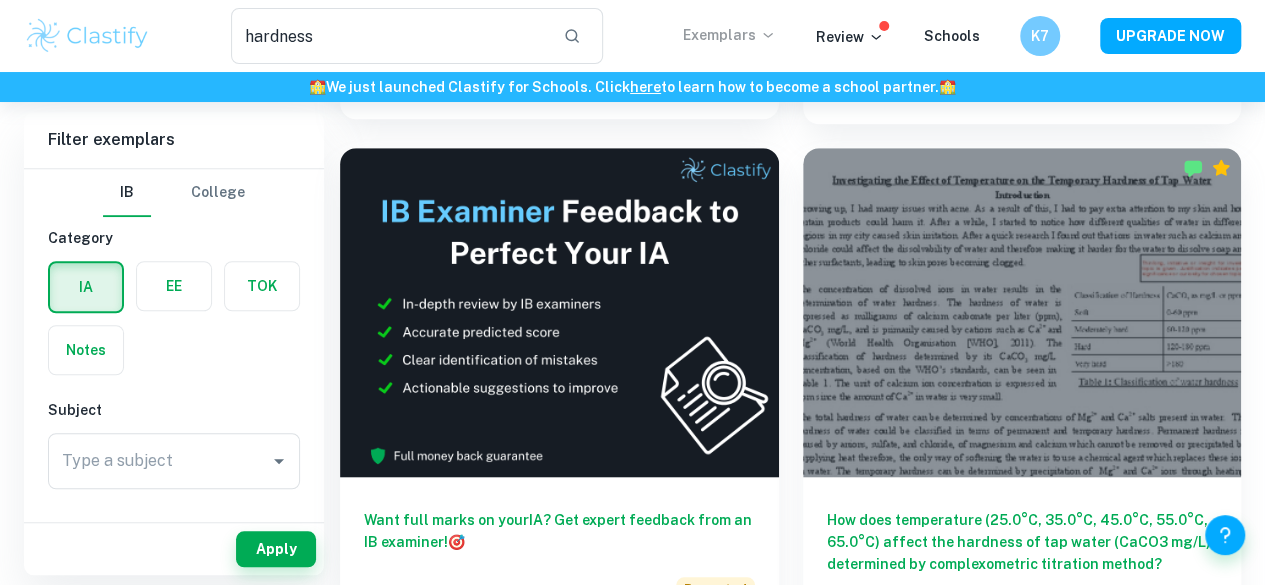 scroll, scrollTop: 605, scrollLeft: 0, axis: vertical 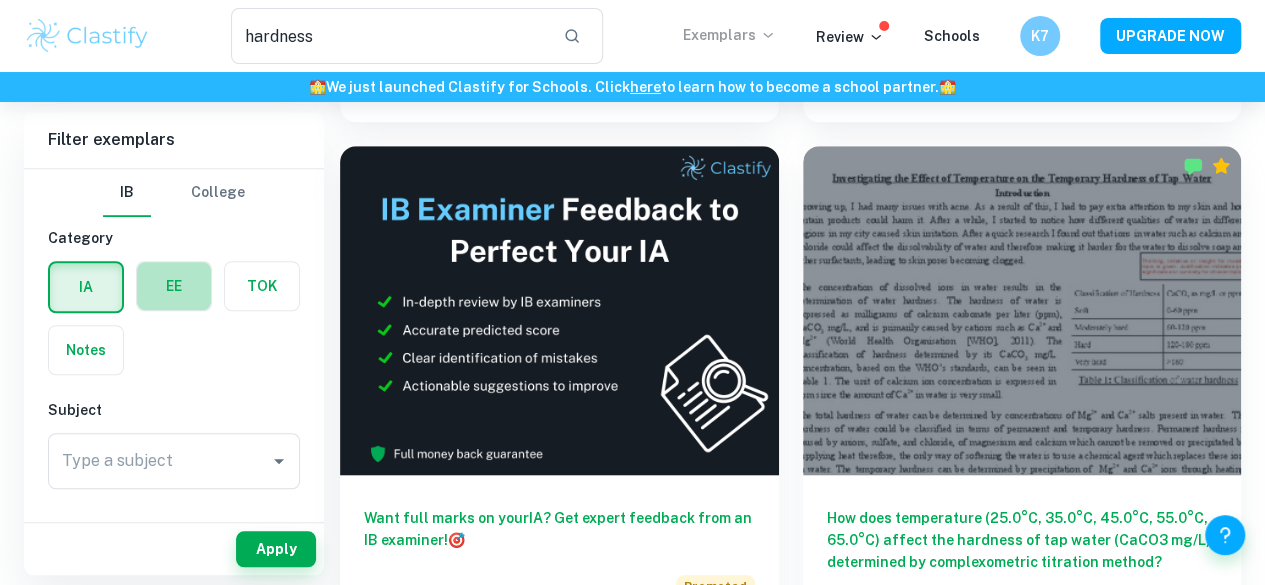 click at bounding box center [174, 286] 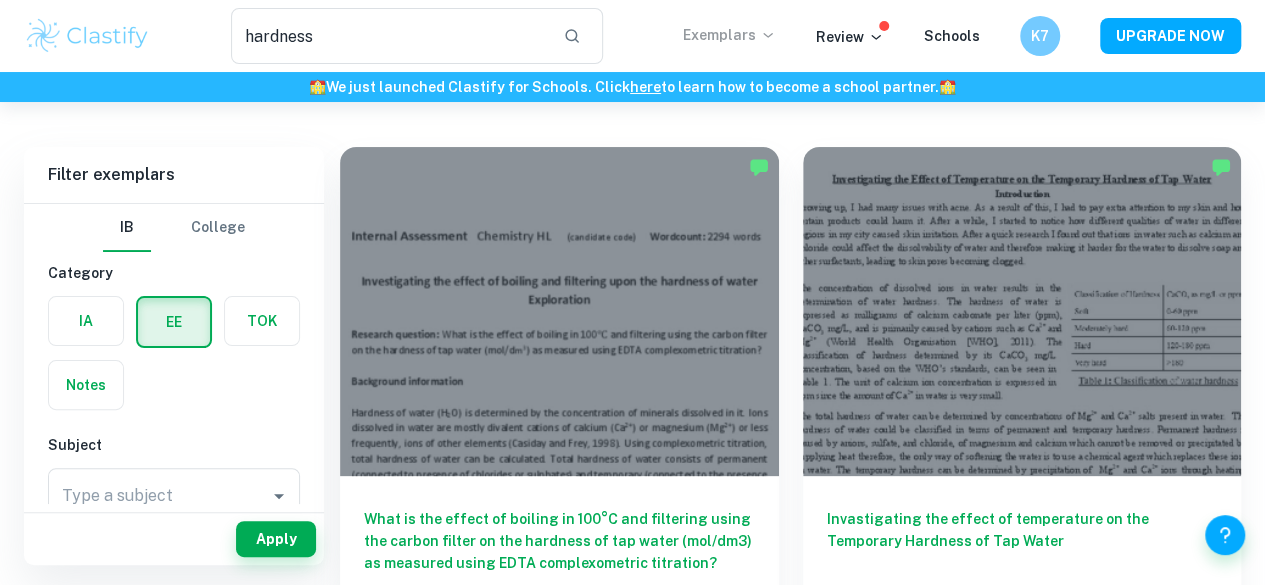 scroll, scrollTop: 69, scrollLeft: 0, axis: vertical 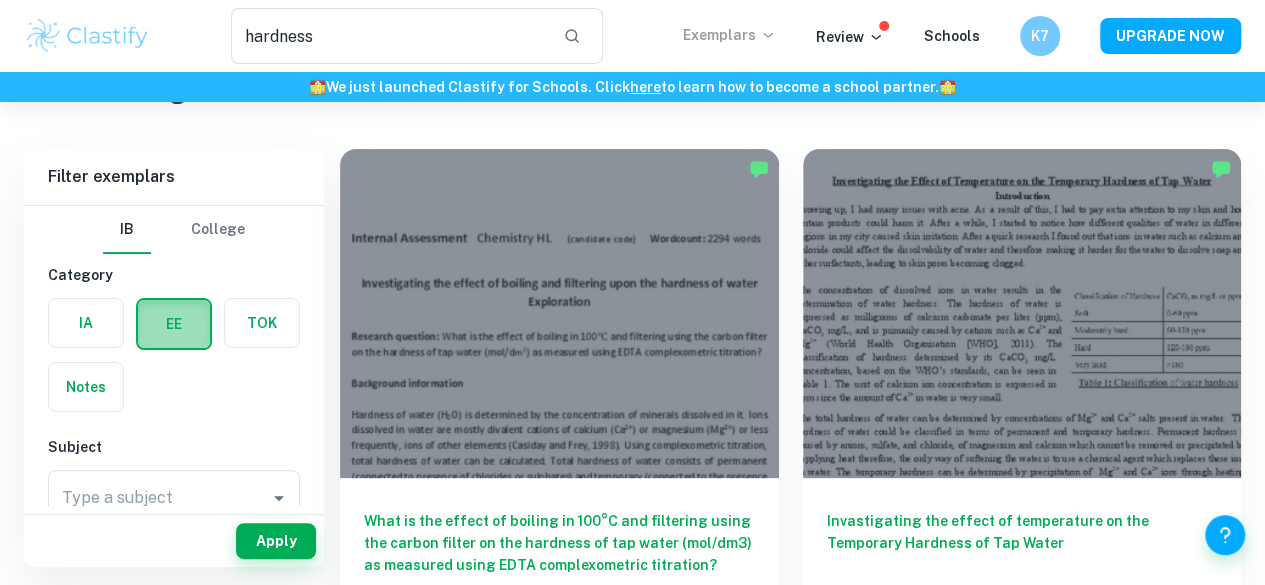 click at bounding box center (174, 324) 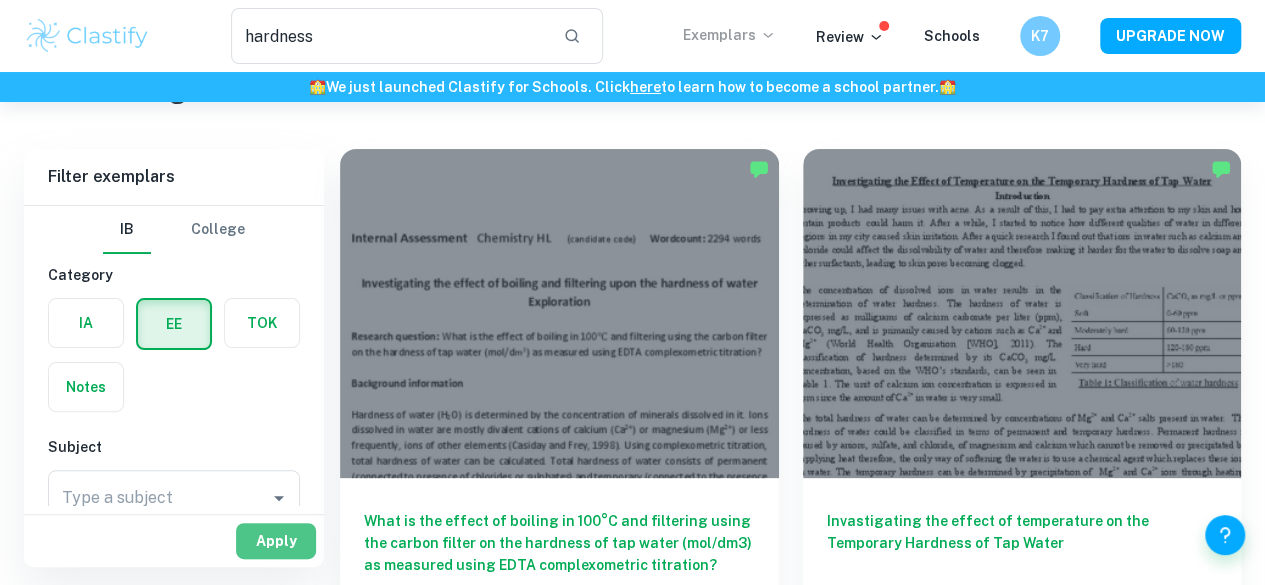 click on "Apply" at bounding box center [276, 541] 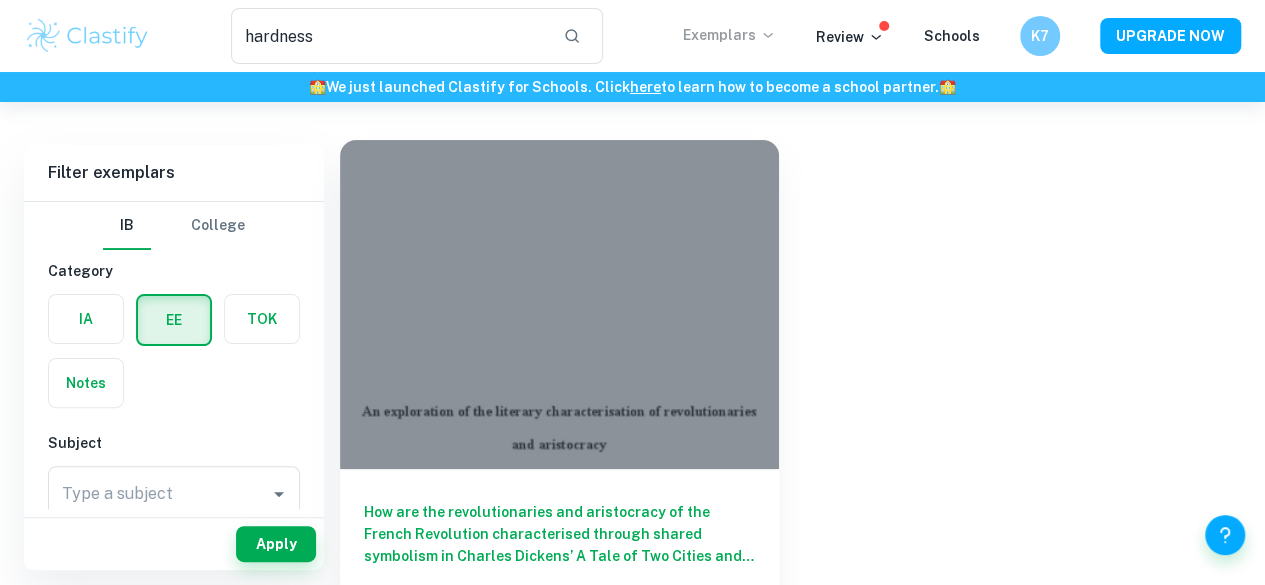 scroll, scrollTop: 77, scrollLeft: 0, axis: vertical 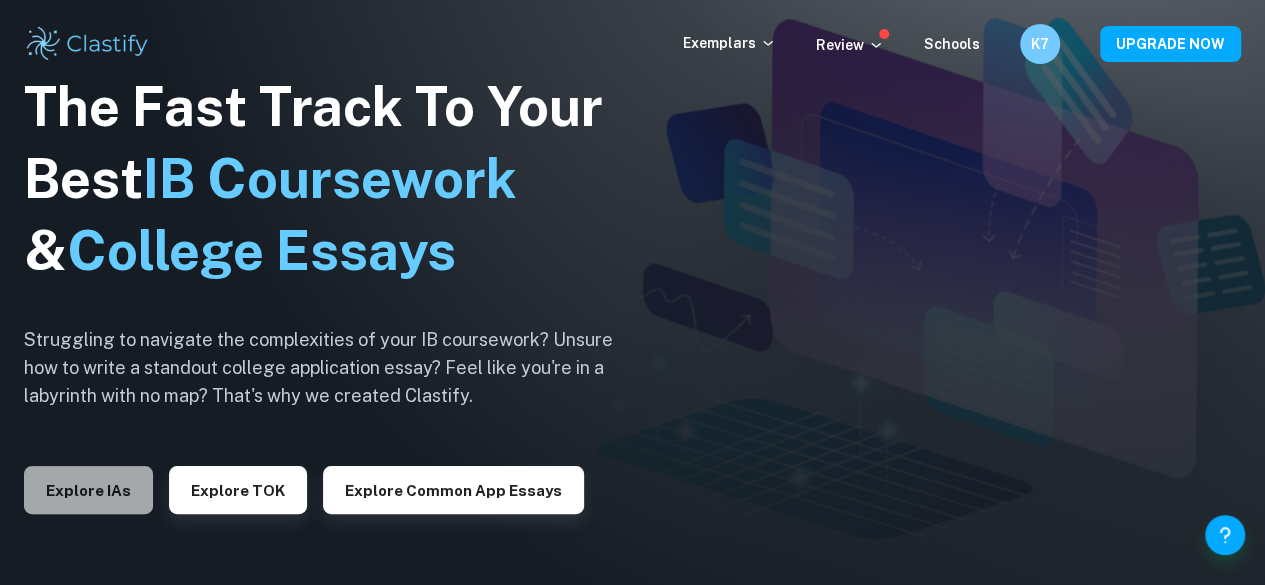 click on "Explore IAs" at bounding box center (88, 490) 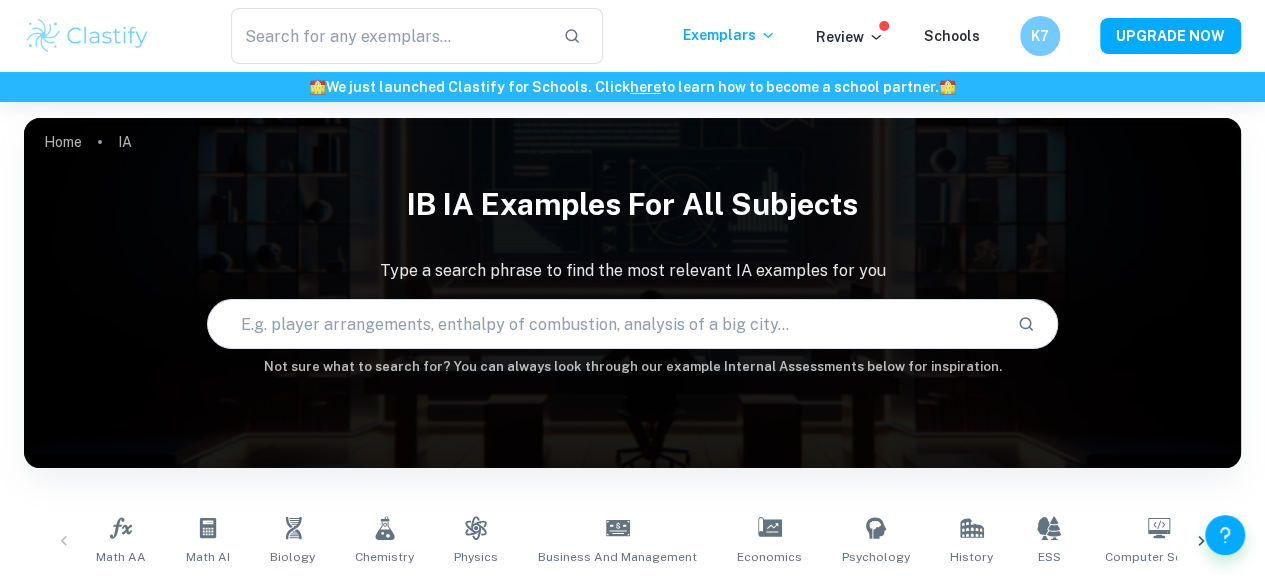 click at bounding box center (605, 324) 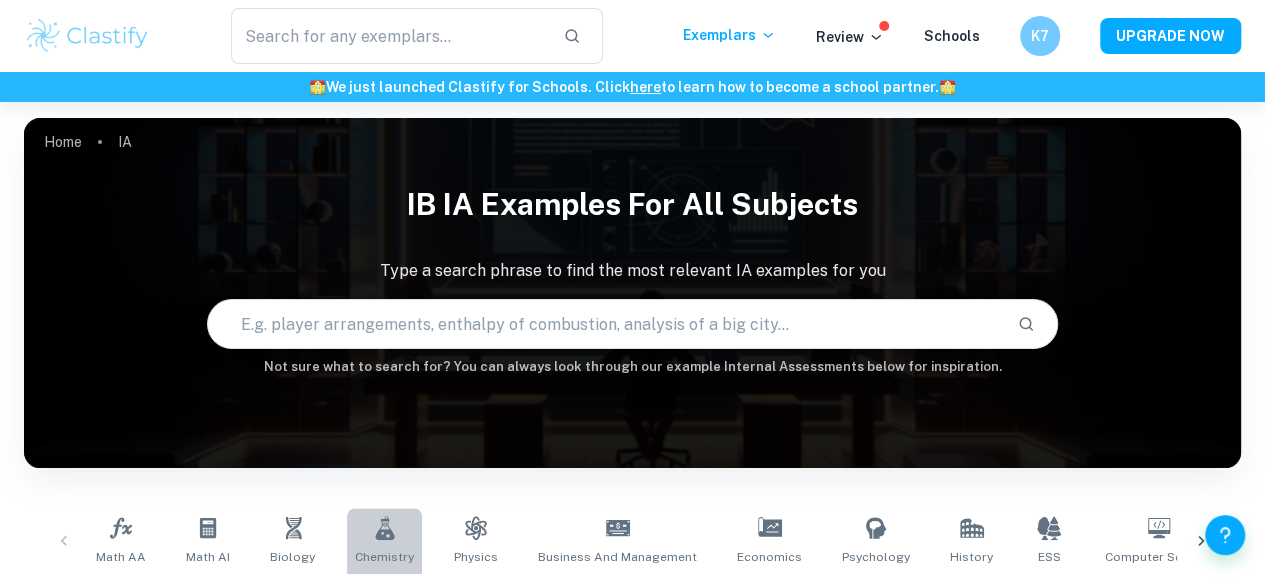 click on "Chemistry" at bounding box center (384, 557) 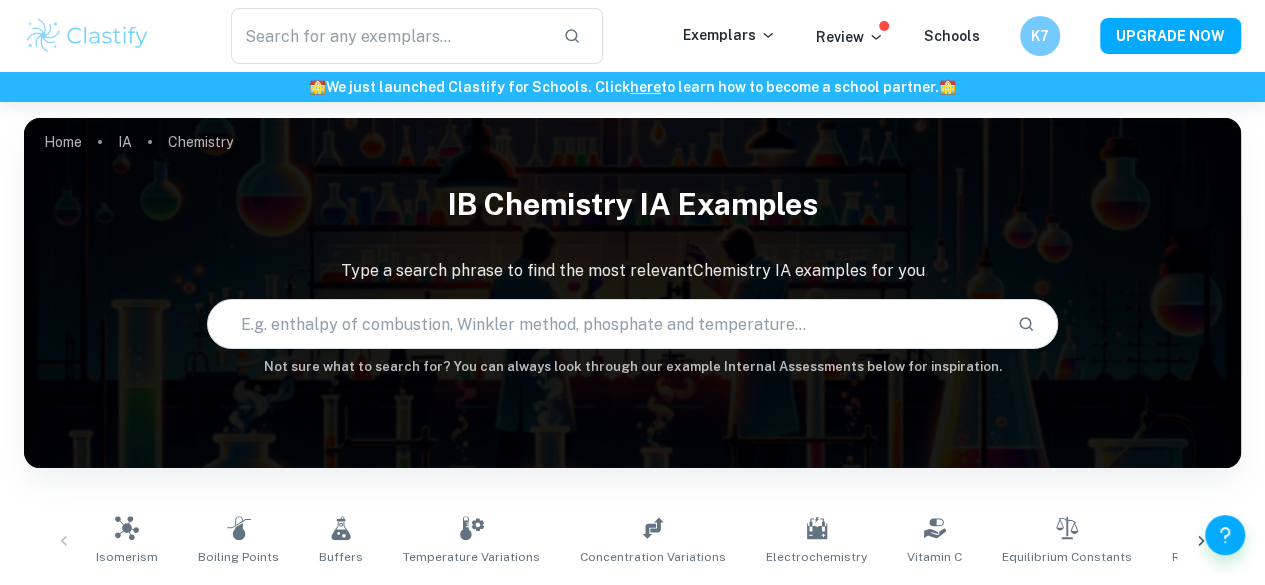click at bounding box center (605, 324) 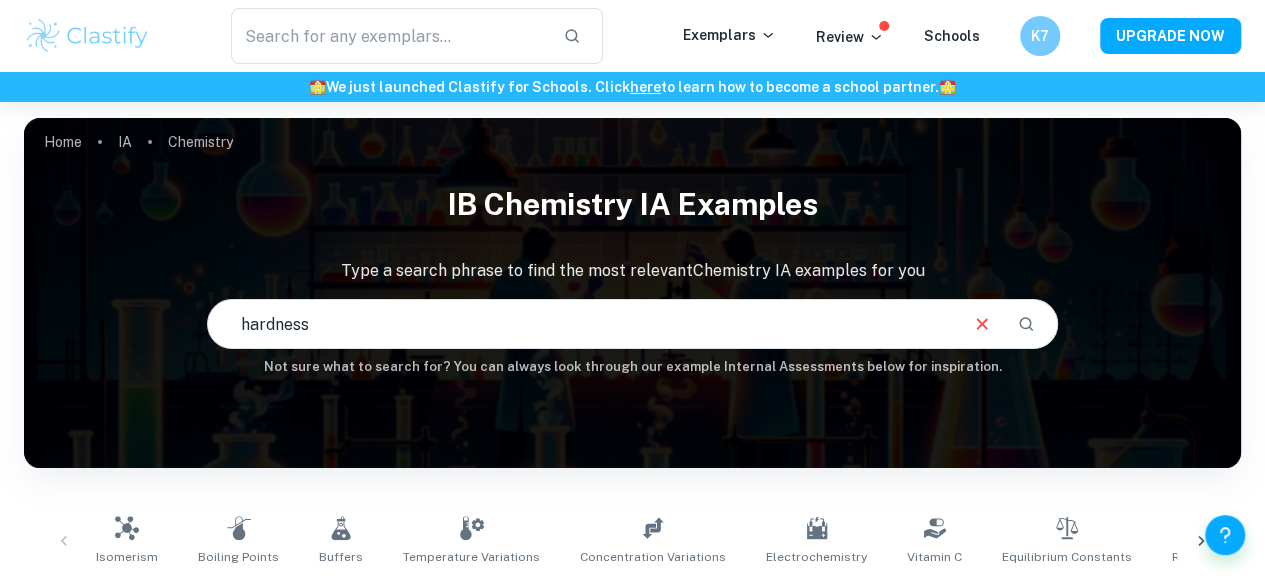 type on "hardness" 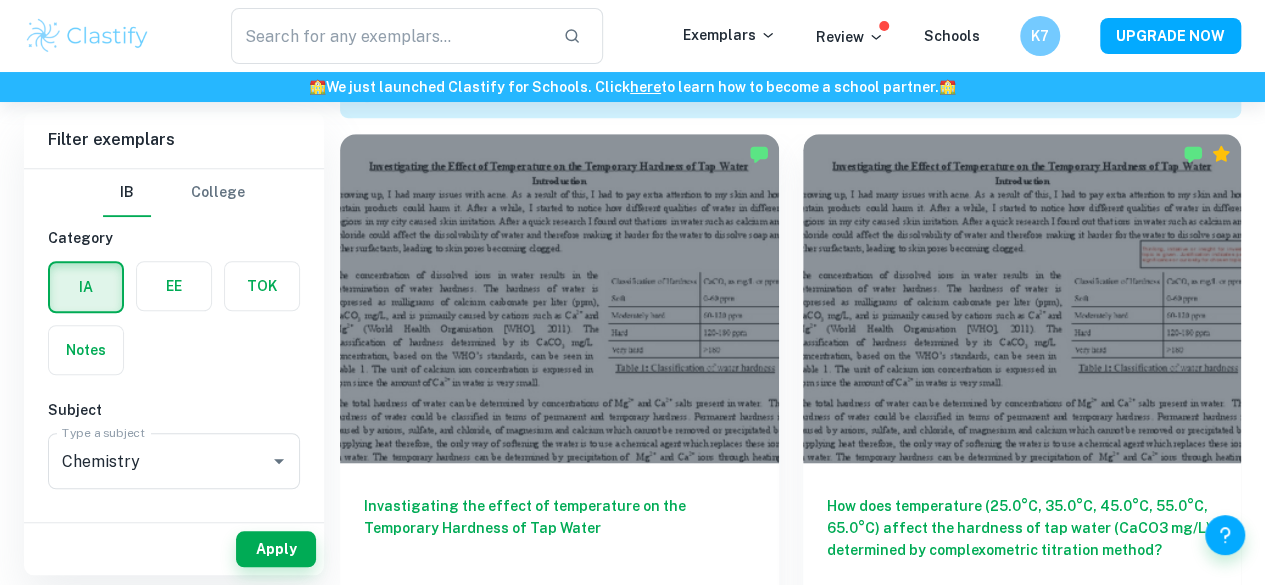 scroll, scrollTop: 624, scrollLeft: 0, axis: vertical 